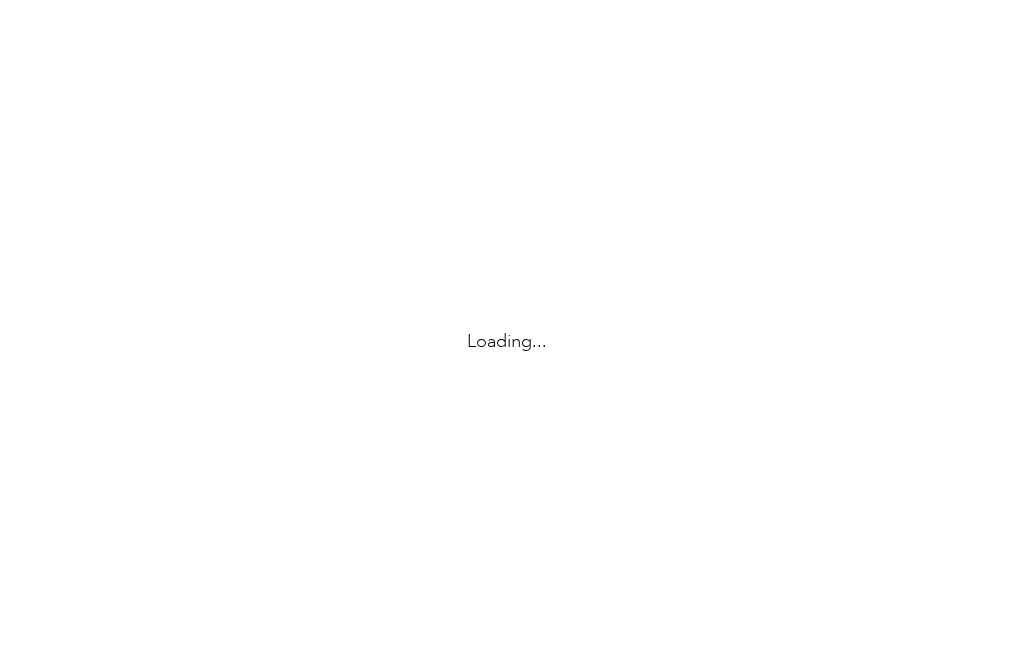 scroll, scrollTop: 0, scrollLeft: 0, axis: both 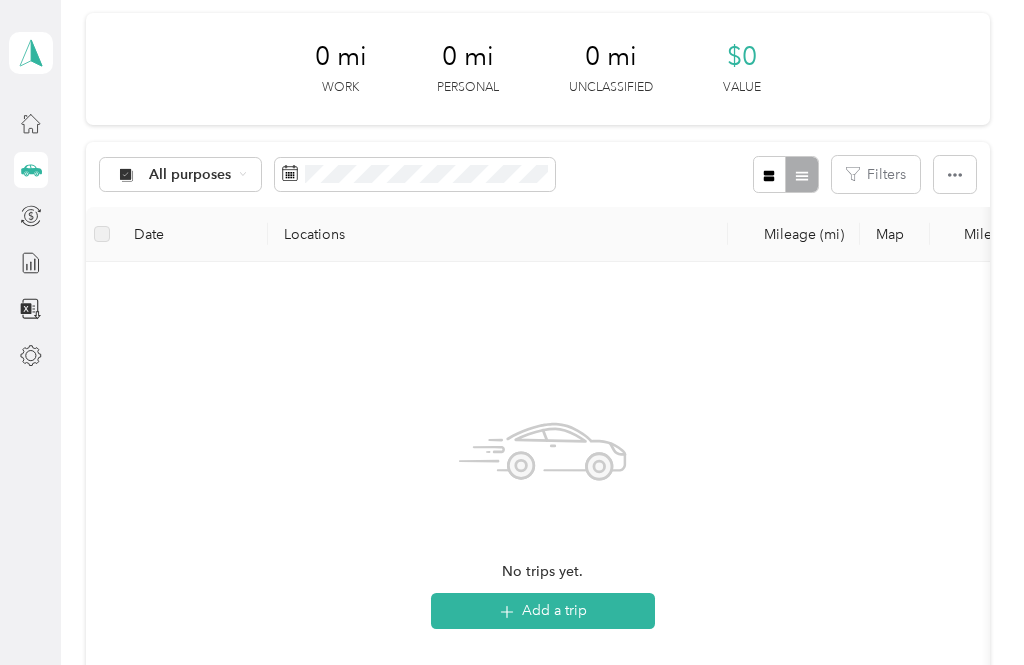 click on "No trips yet. Add a trip" at bounding box center [543, 516] 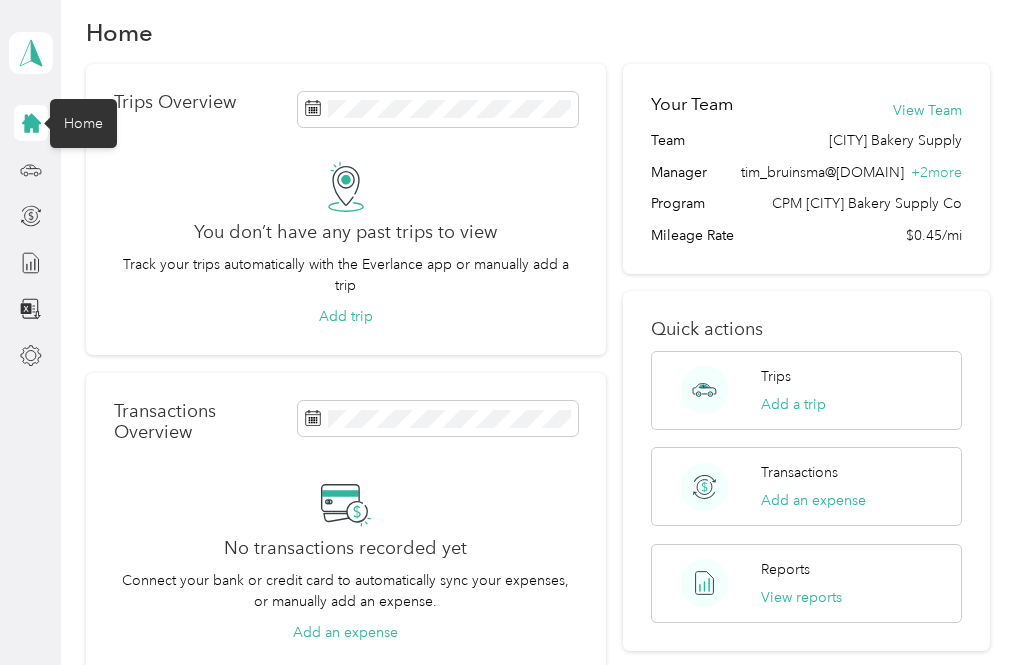 scroll, scrollTop: 23, scrollLeft: 0, axis: vertical 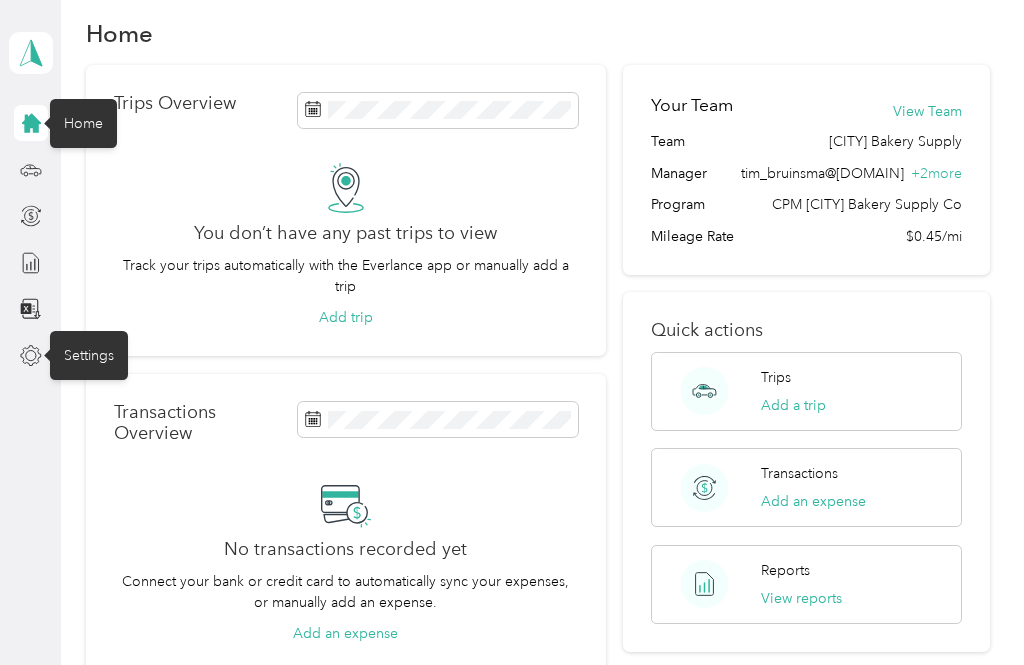 click 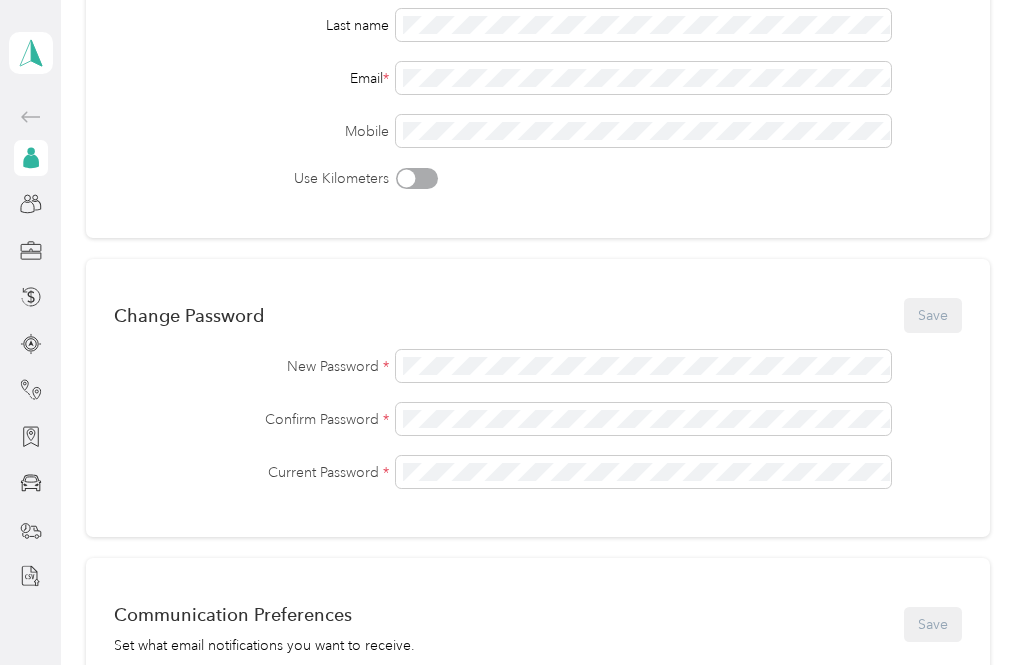 scroll, scrollTop: 281, scrollLeft: 0, axis: vertical 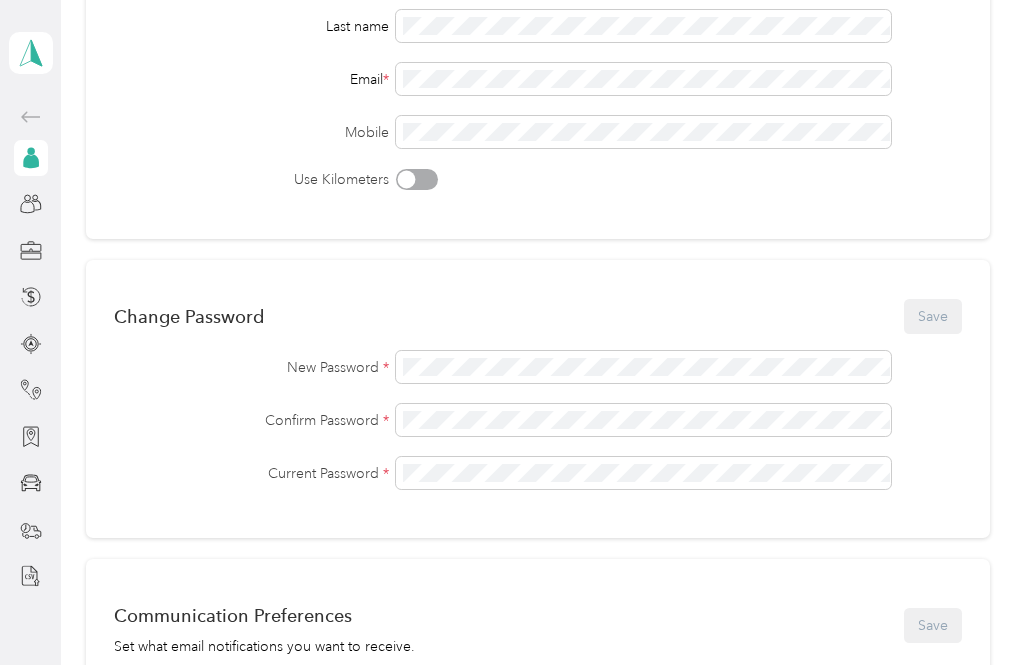 click at bounding box center [31, 530] 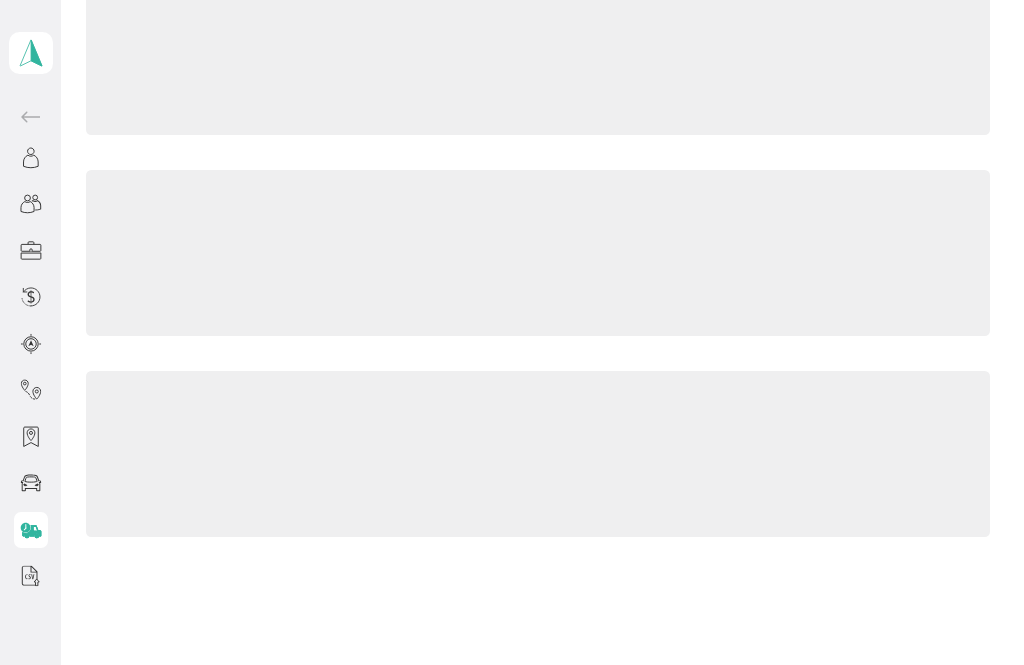 scroll, scrollTop: 43, scrollLeft: 0, axis: vertical 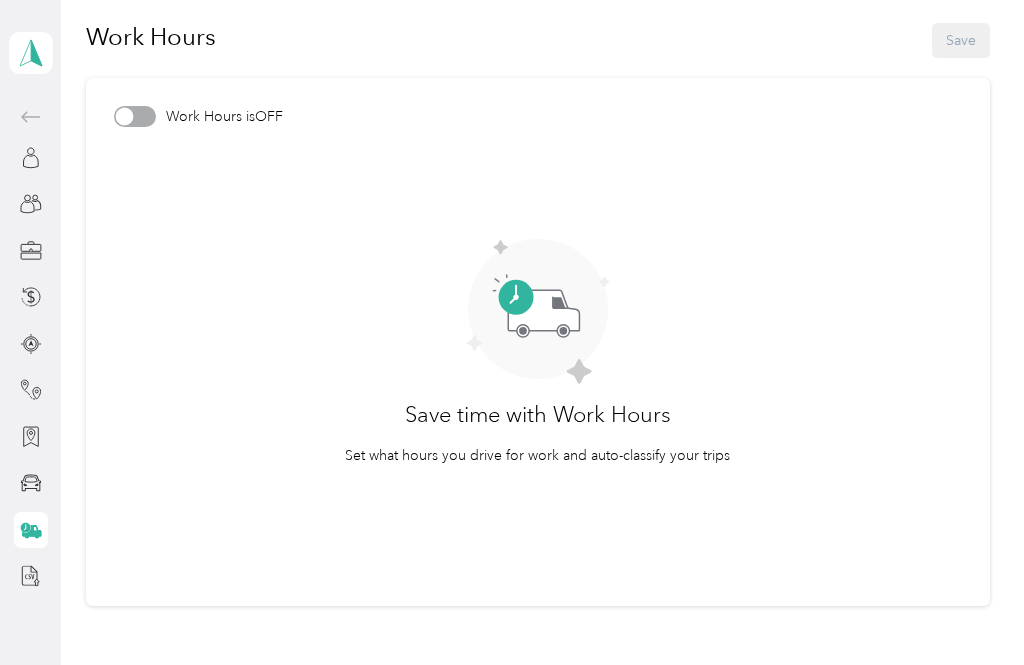 click 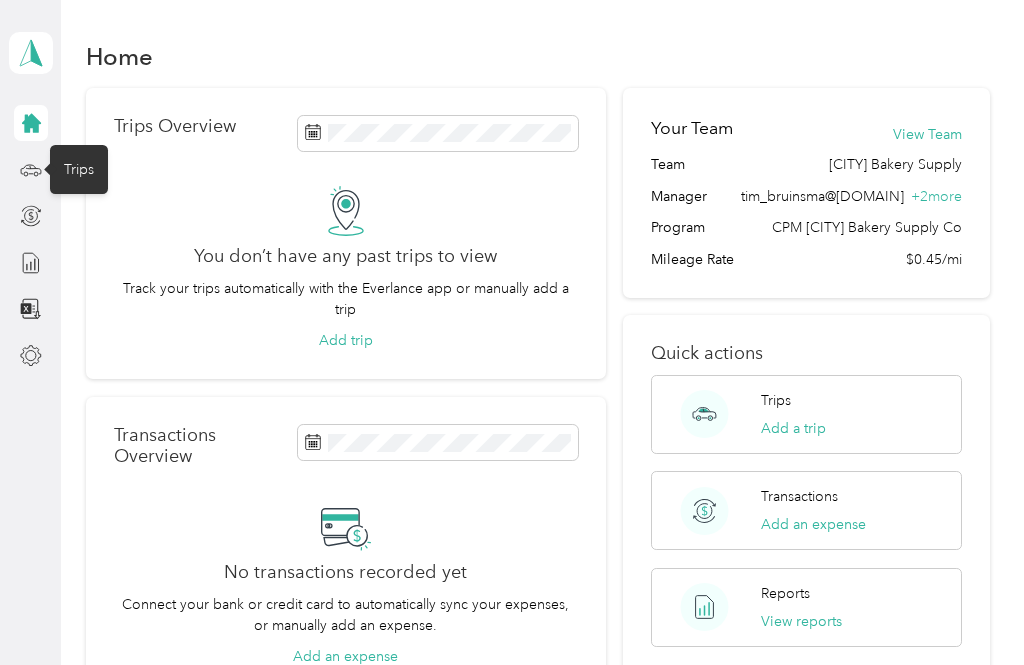 scroll, scrollTop: 0, scrollLeft: 0, axis: both 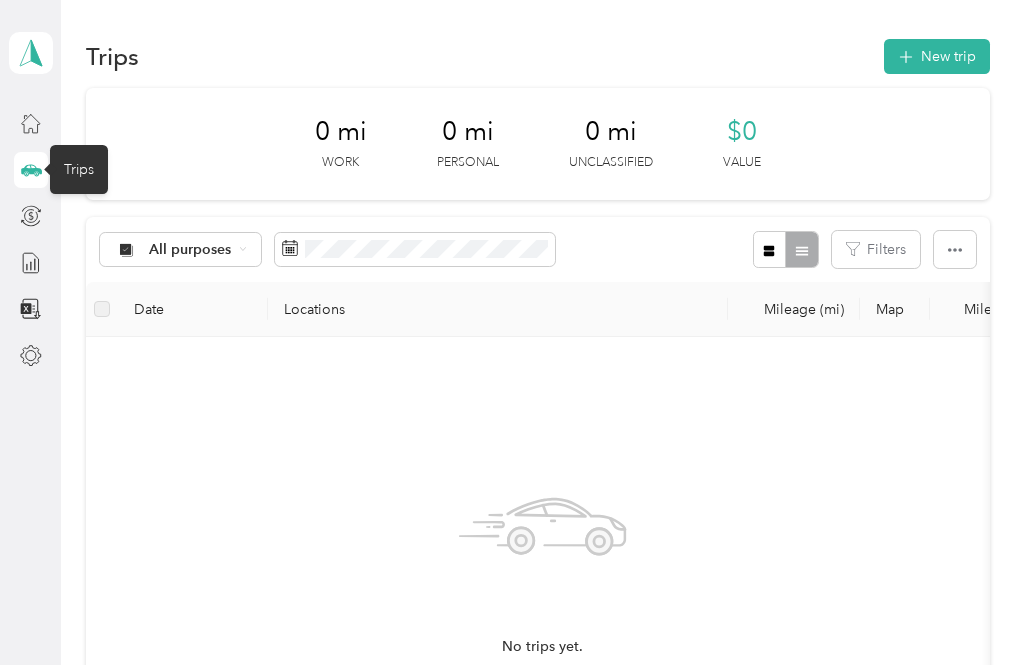 click on "New trip" at bounding box center (937, 56) 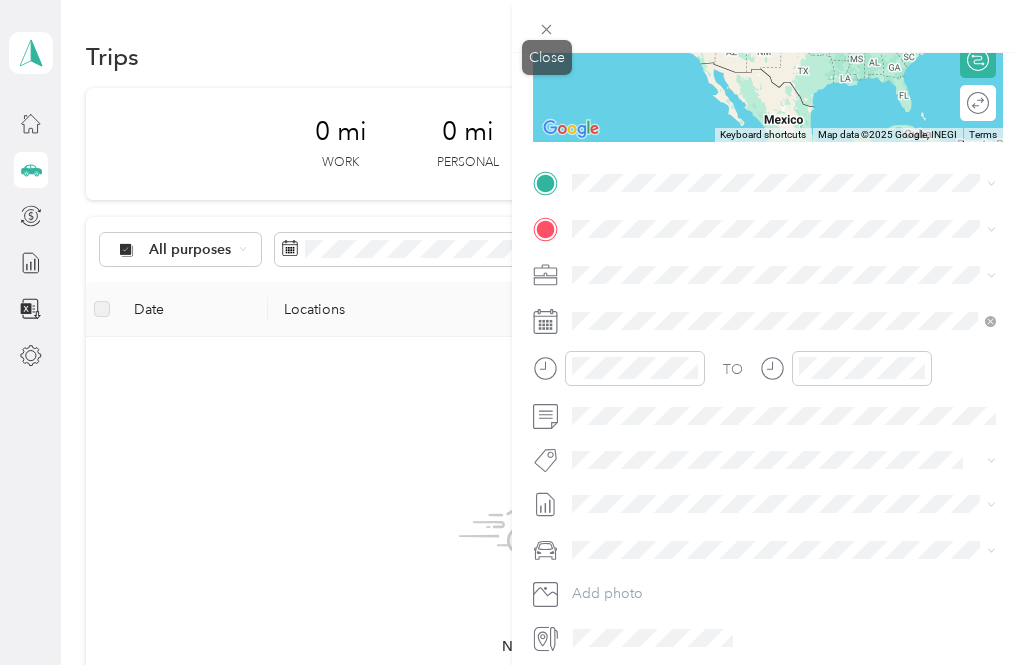 scroll, scrollTop: 310, scrollLeft: 0, axis: vertical 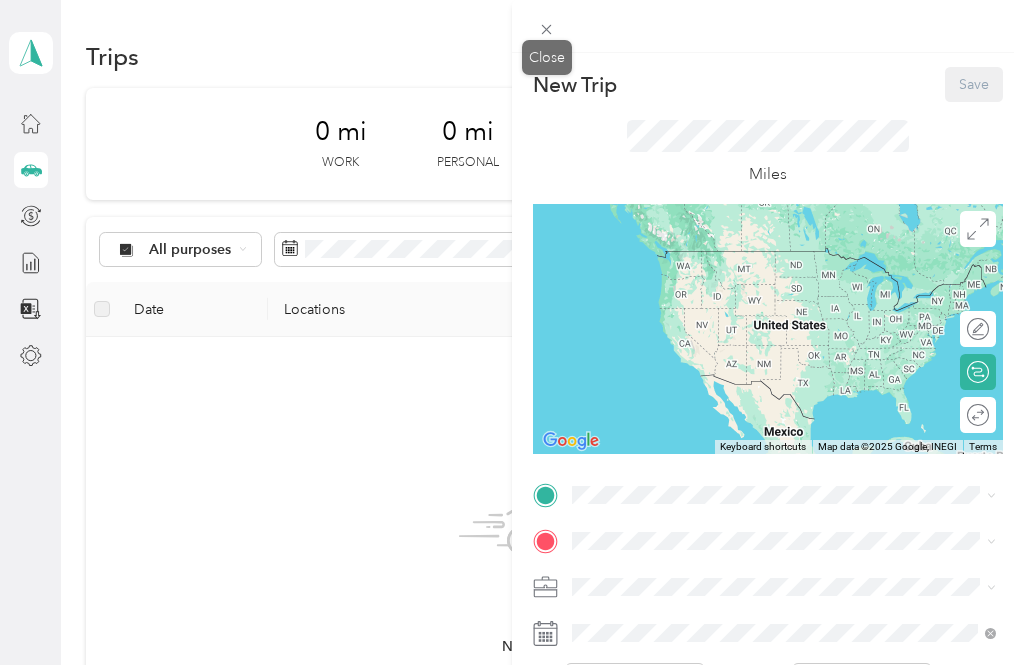 click 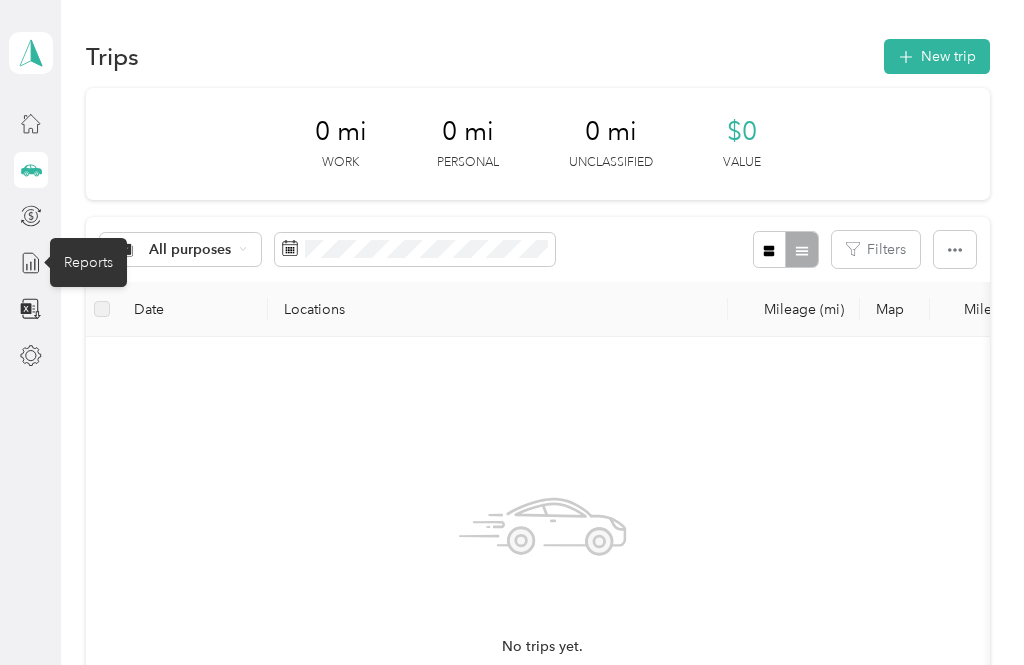click 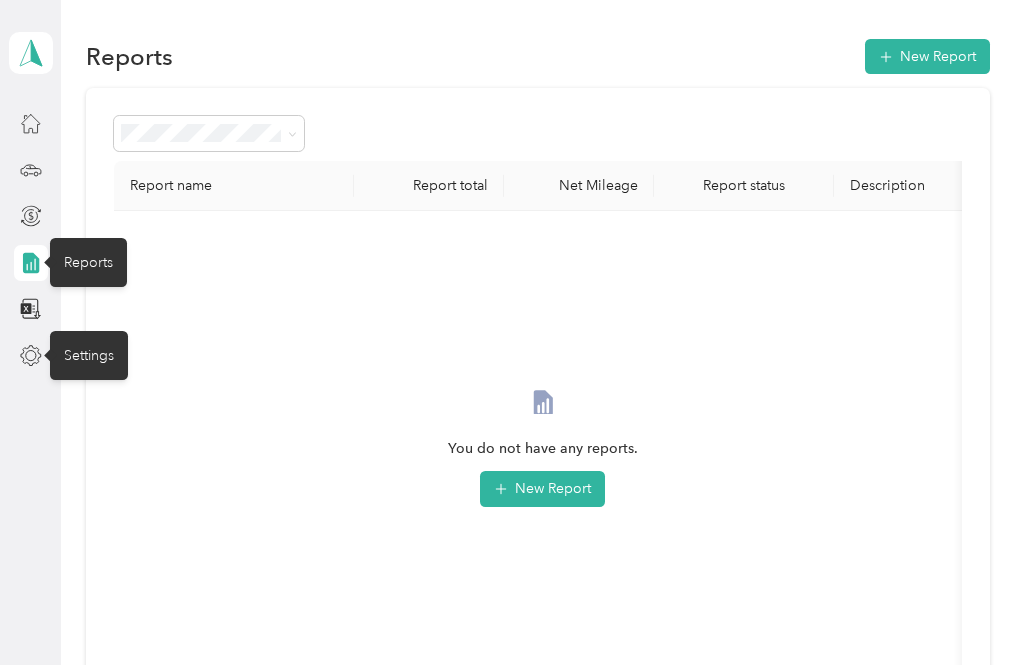 click 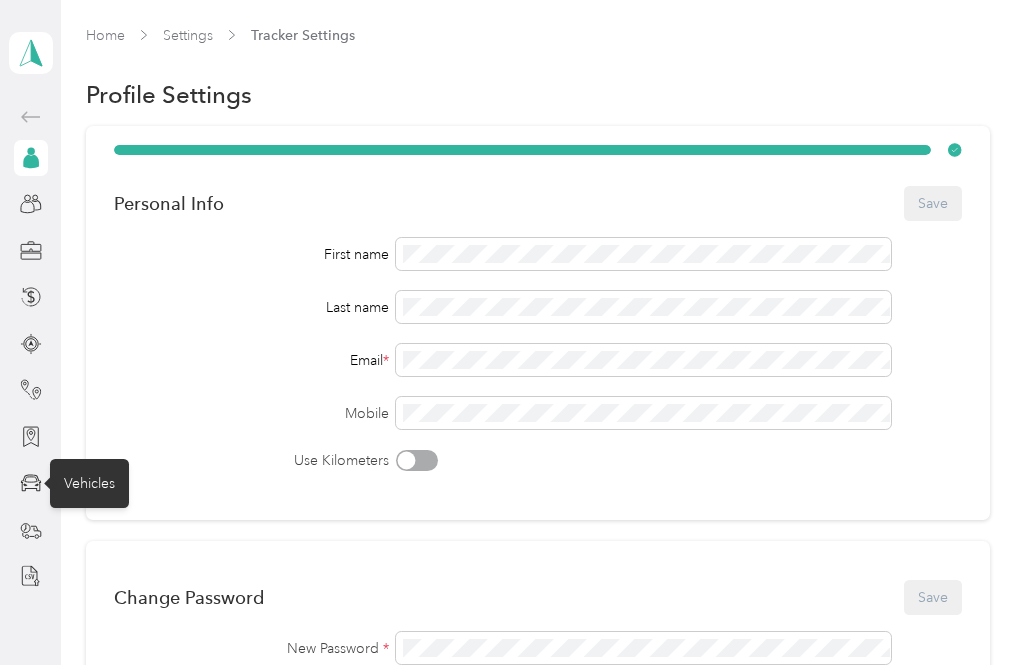 click 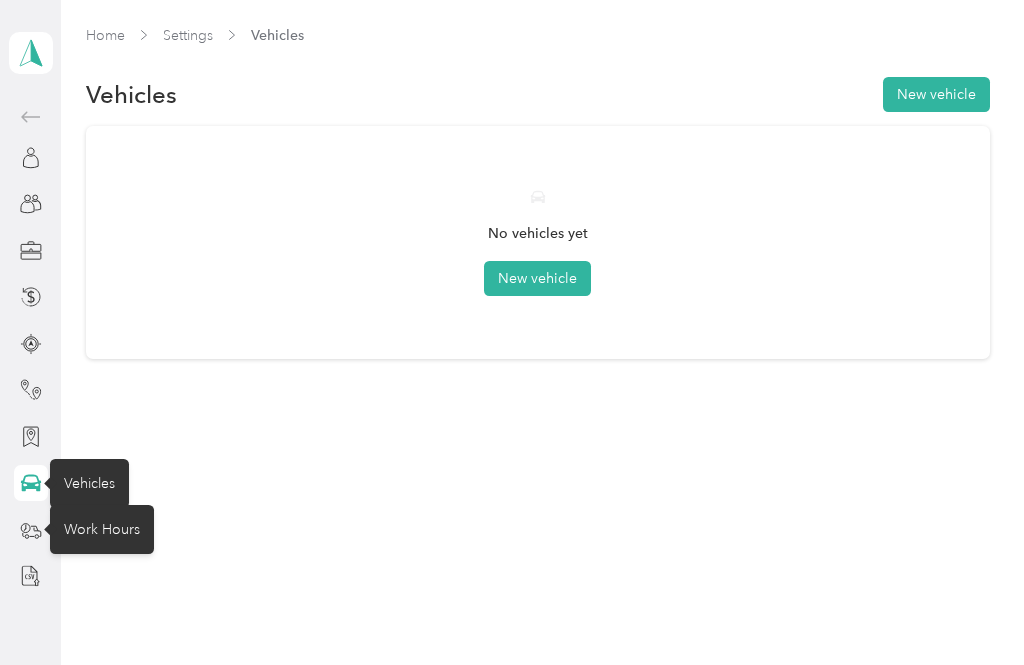 click 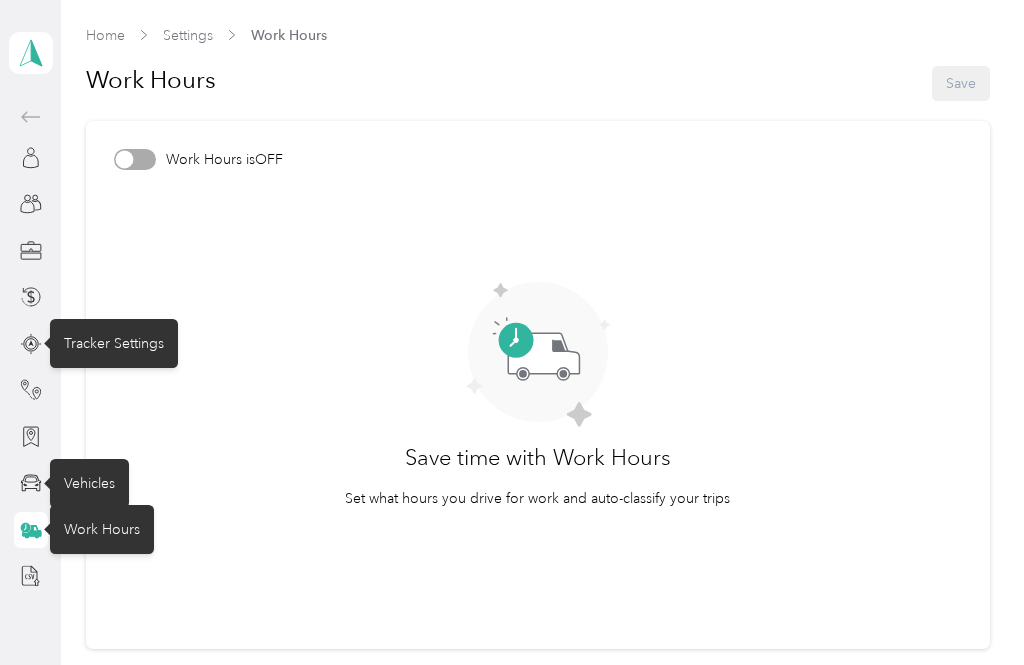 click 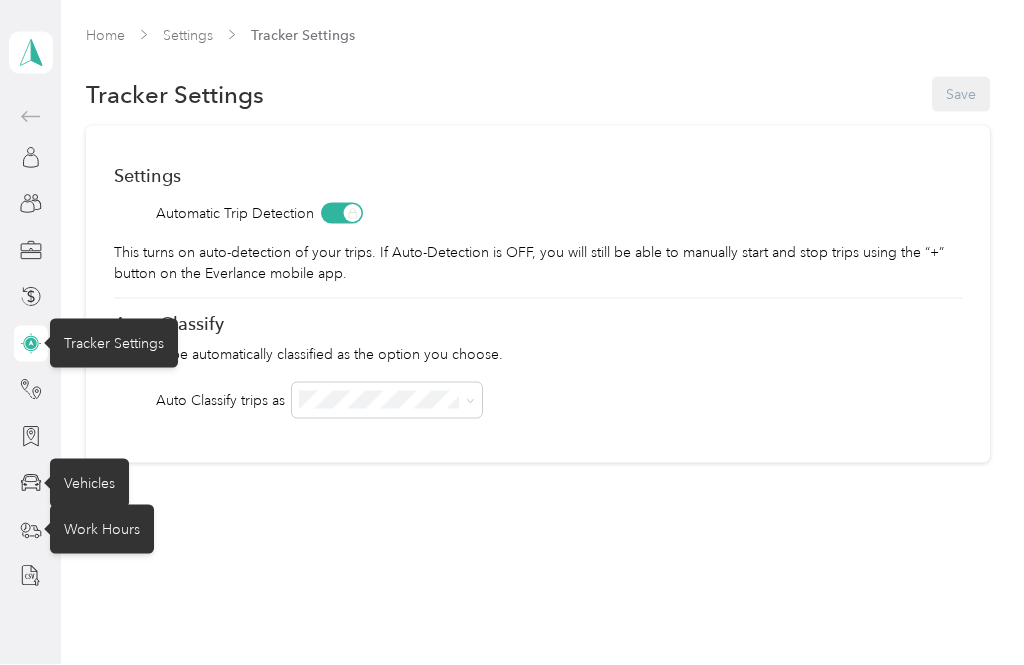 scroll, scrollTop: 0, scrollLeft: 0, axis: both 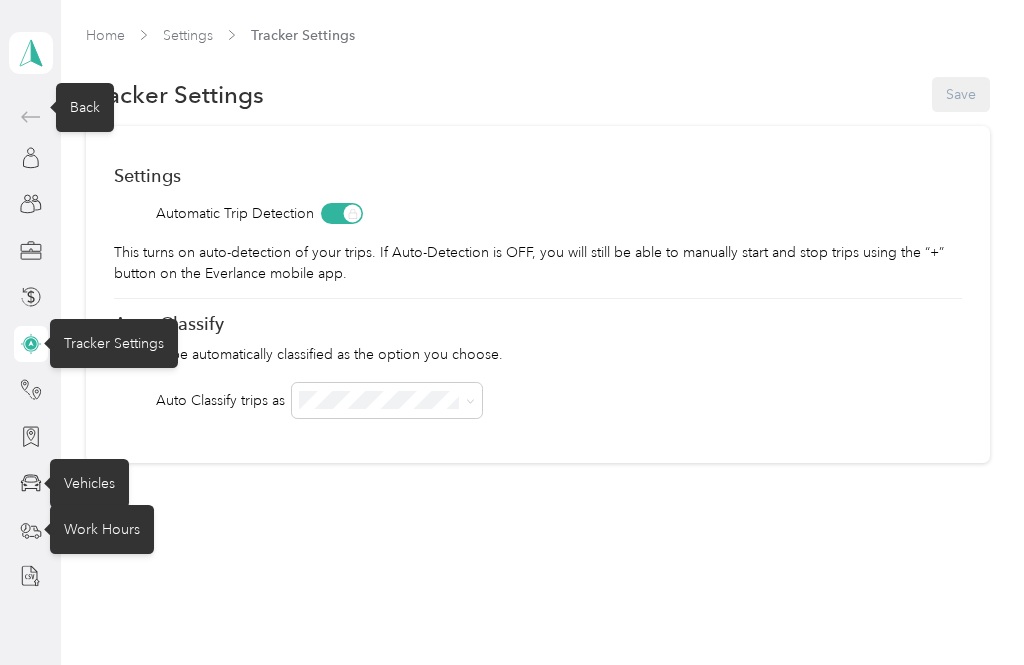 click 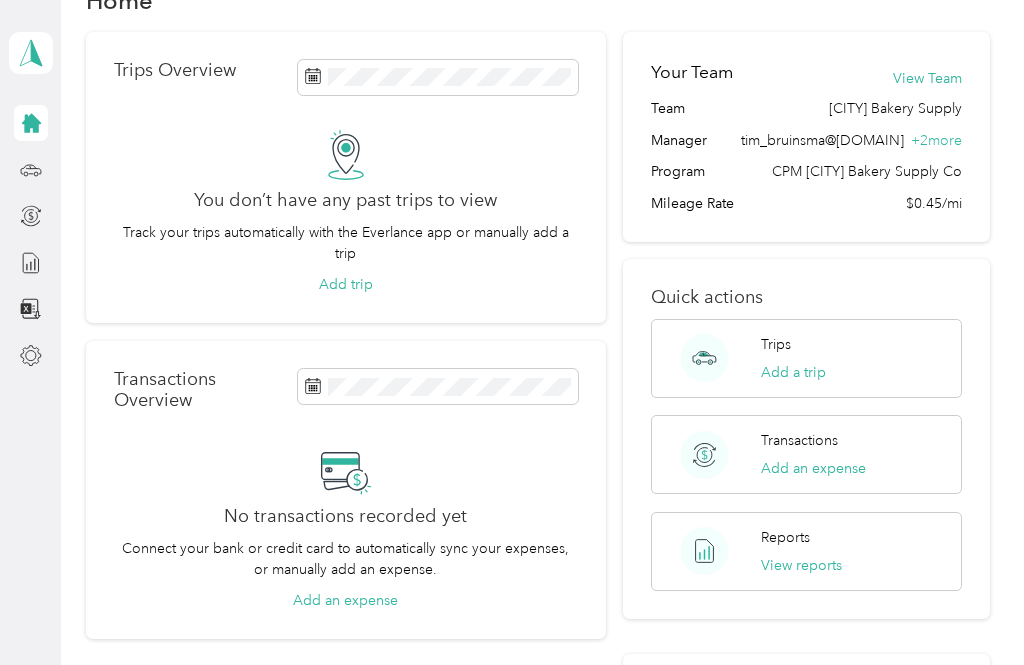 scroll, scrollTop: 73, scrollLeft: 0, axis: vertical 